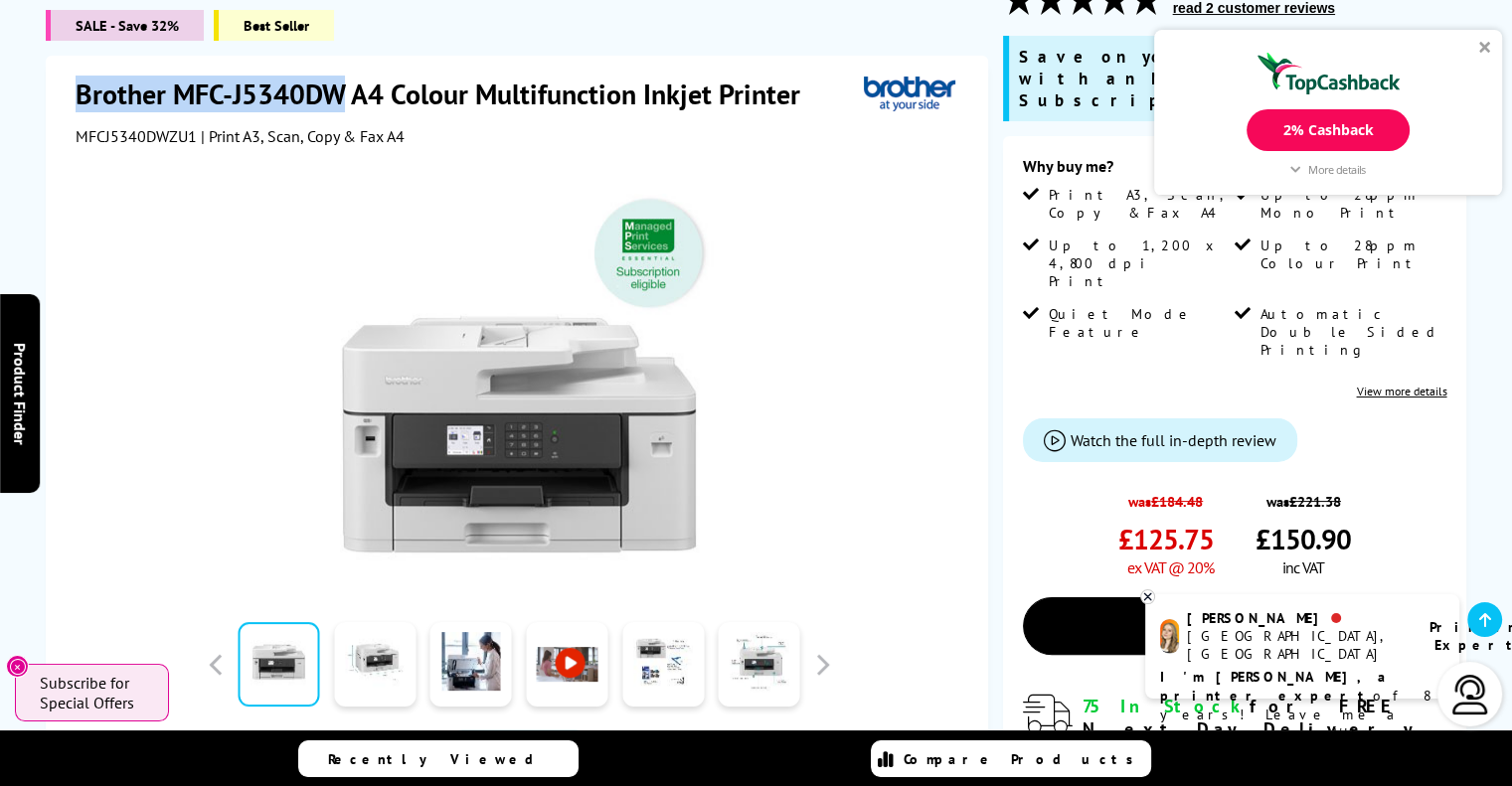 scroll, scrollTop: 0, scrollLeft: 0, axis: both 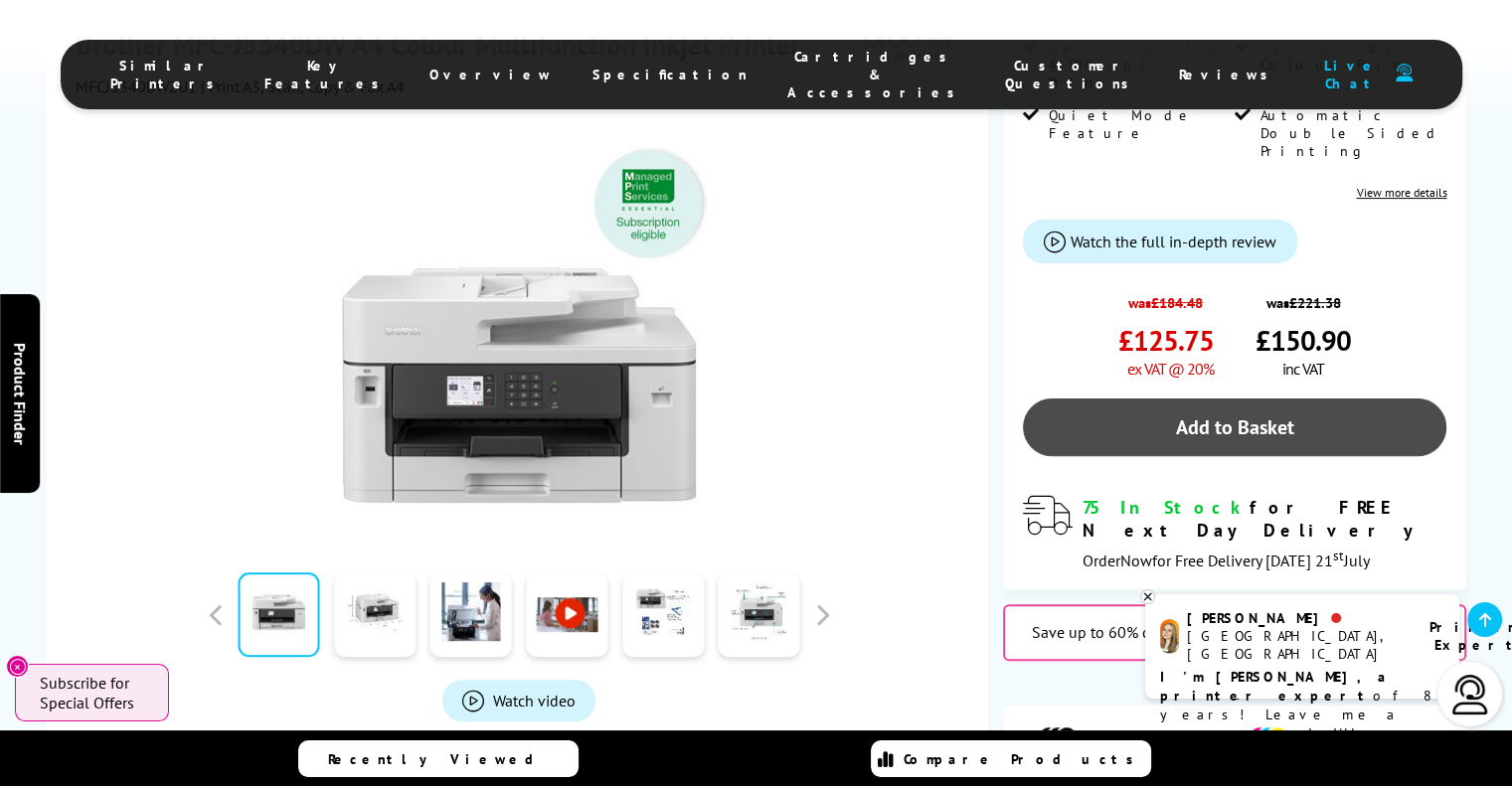 click on "Add to Basket" at bounding box center [1235, 427] 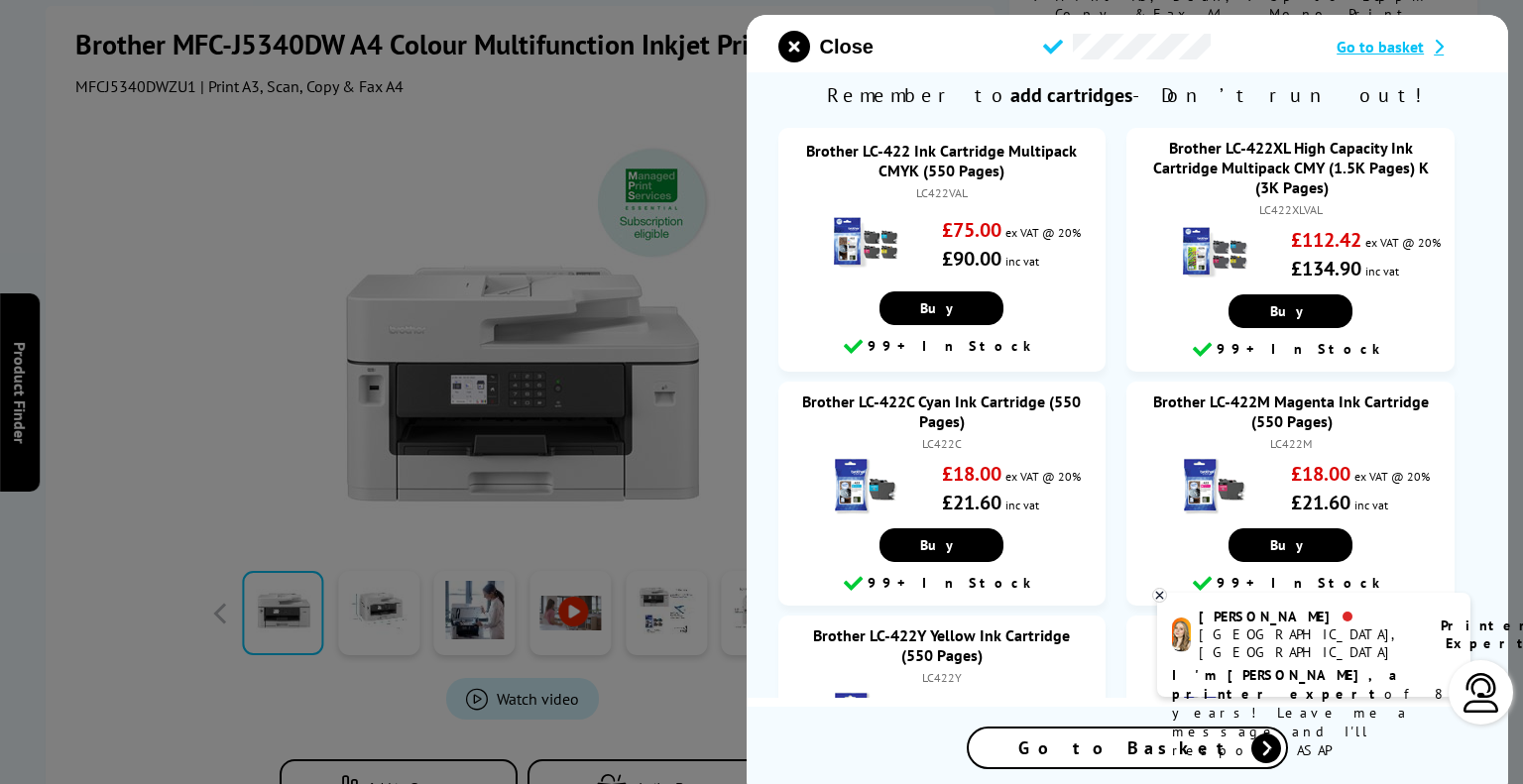 click on "Go to Basket" at bounding box center (1127, 747) 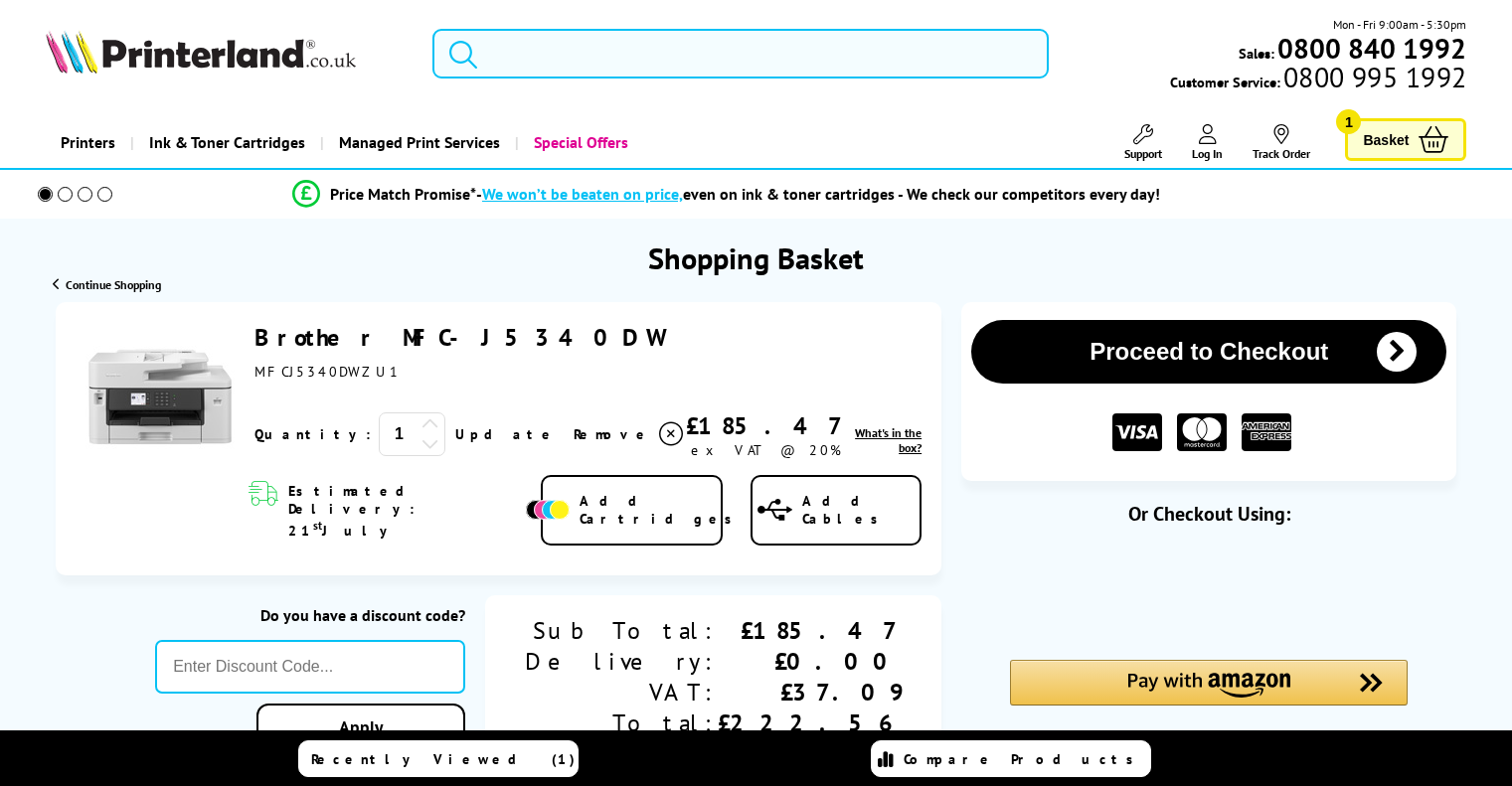 scroll, scrollTop: 0, scrollLeft: 0, axis: both 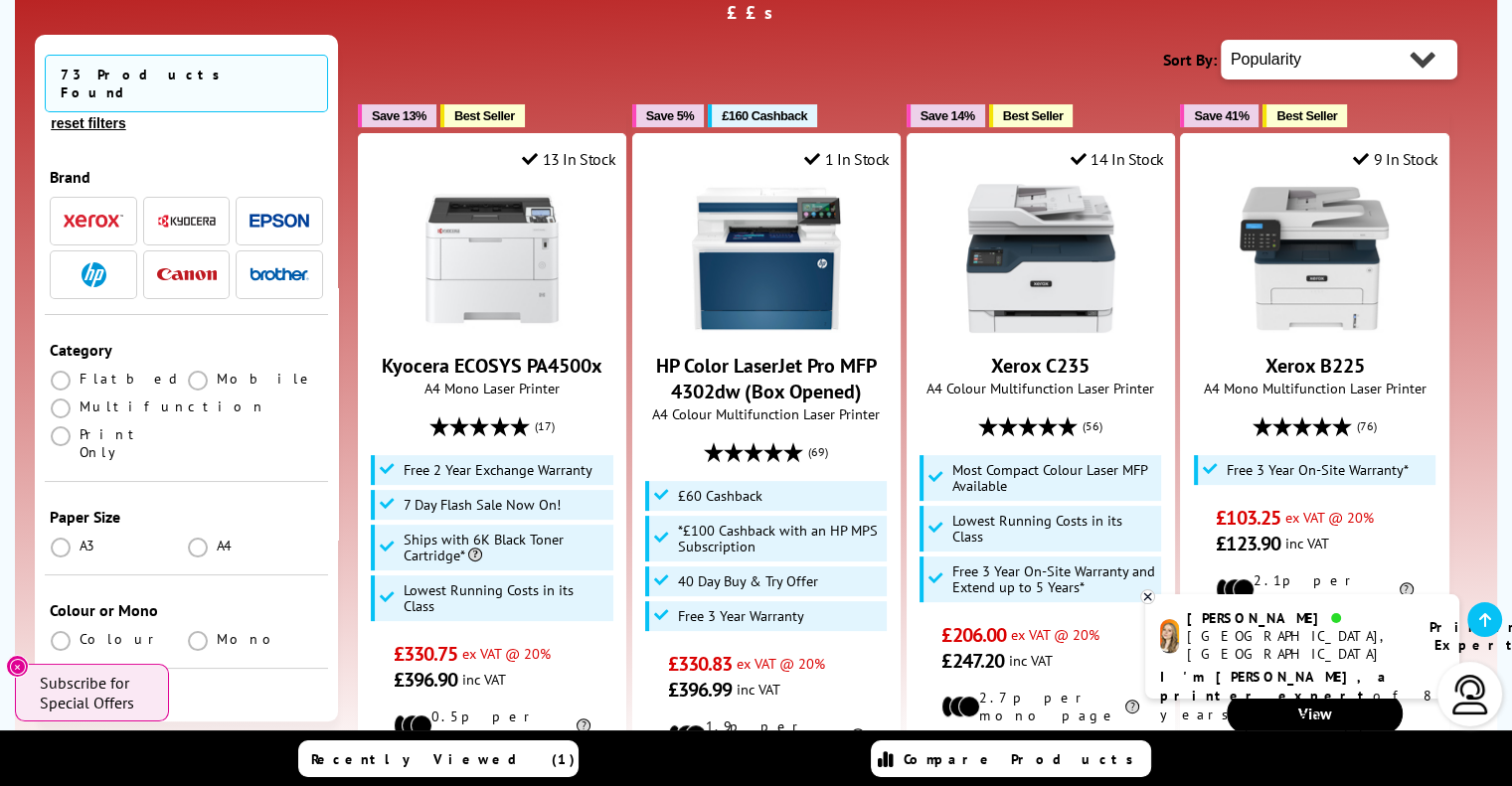 click on "Popularity
Rating
Price - Low to High
Price - High to Low
Running Costs - Low to High
Size - Small to Large" at bounding box center (1339, 60) 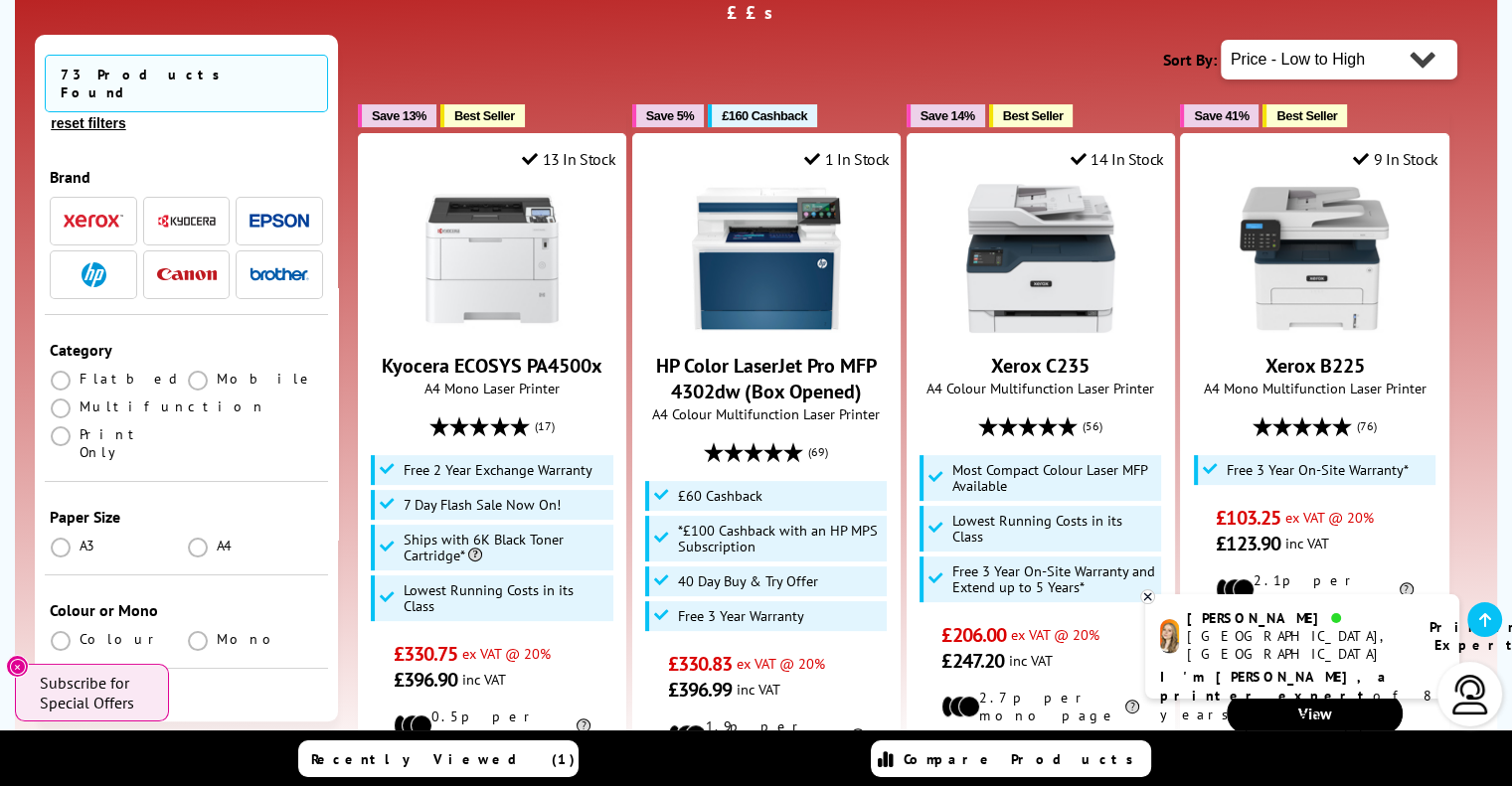 click on "Popularity
Rating
Price - Low to High
Price - High to Low
Running Costs - Low to High
Size - Small to Large" at bounding box center (1339, 60) 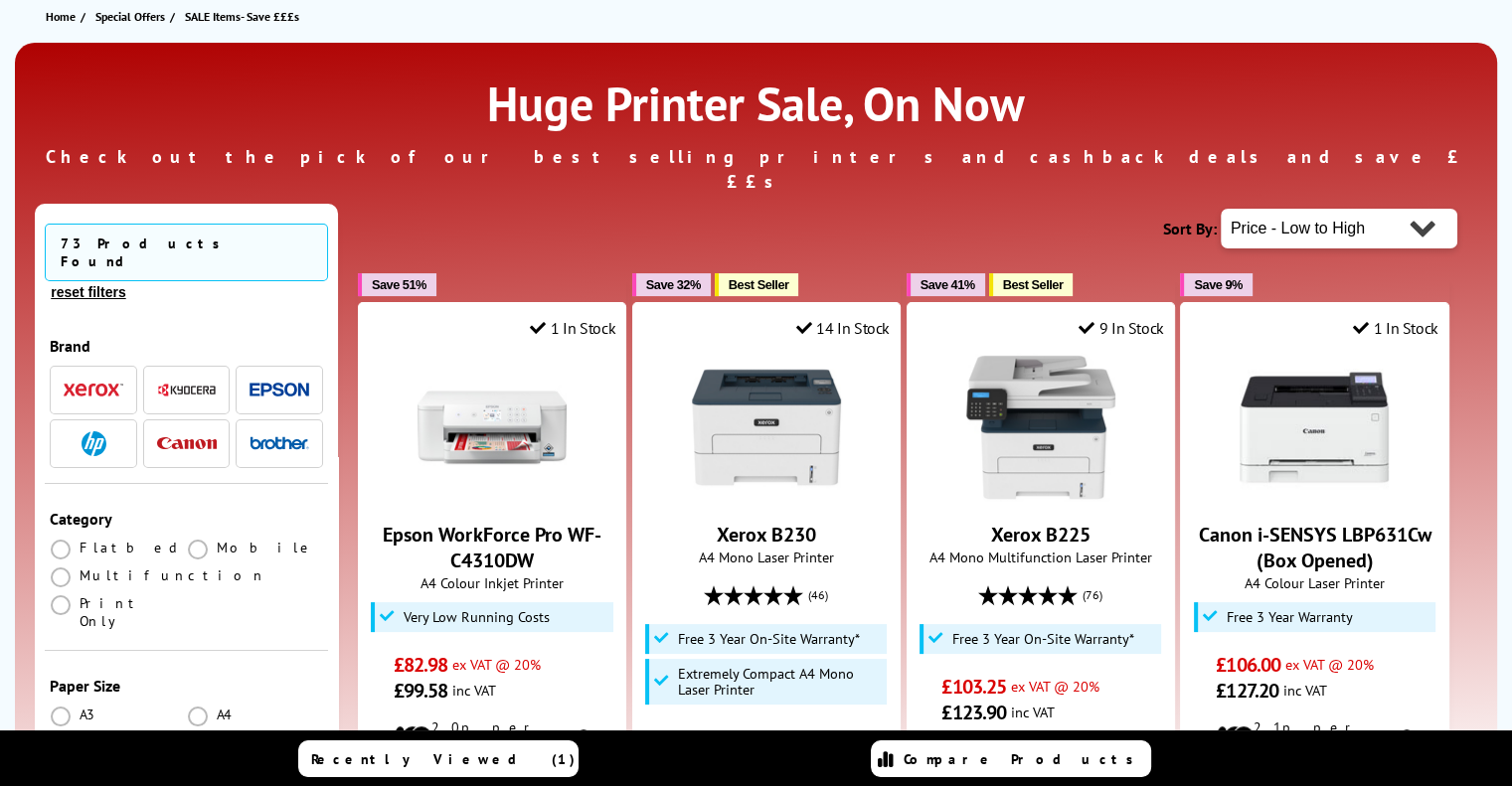 scroll, scrollTop: 298, scrollLeft: 0, axis: vertical 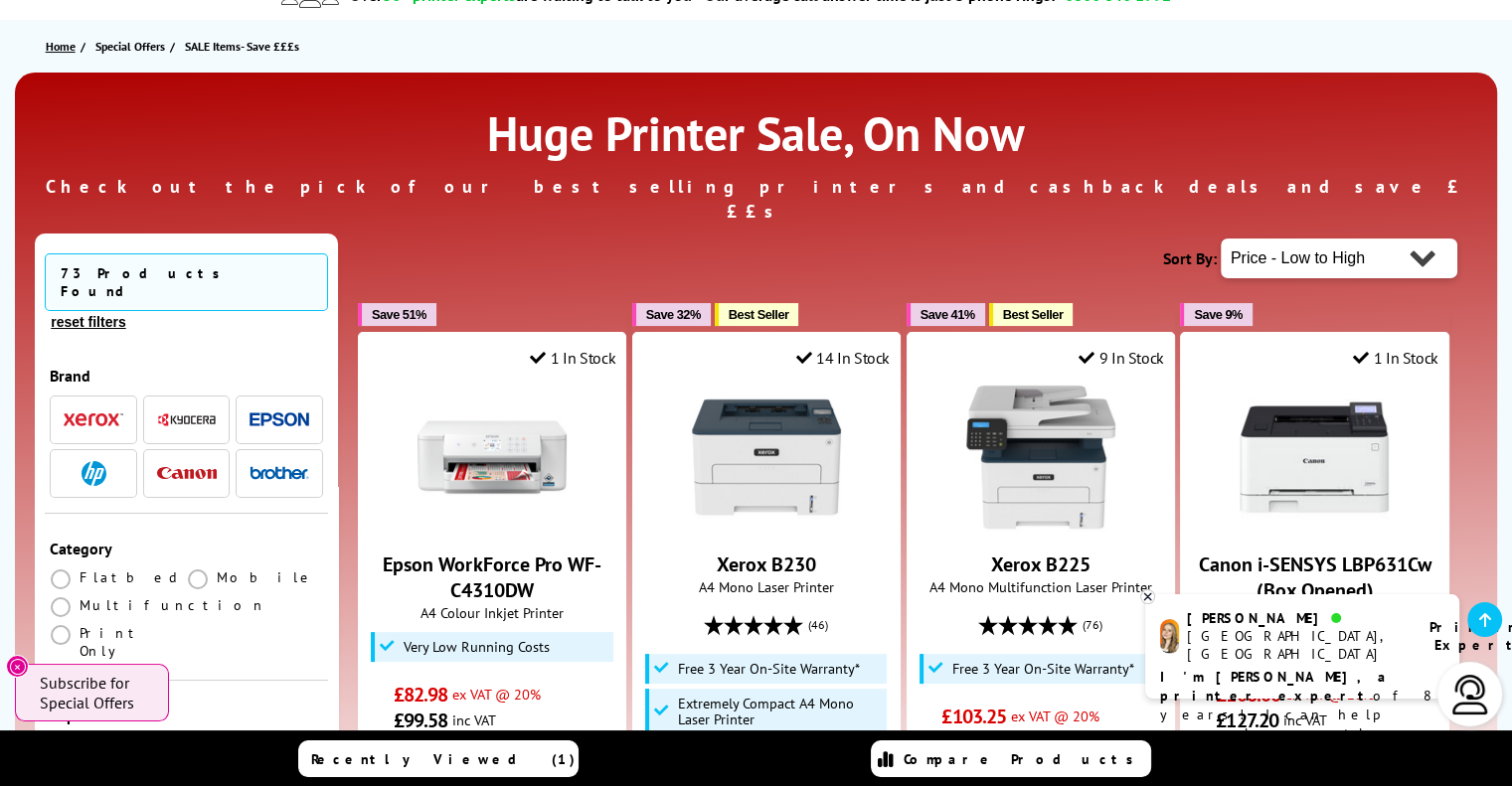 click on "Home" at bounding box center [63, 46] 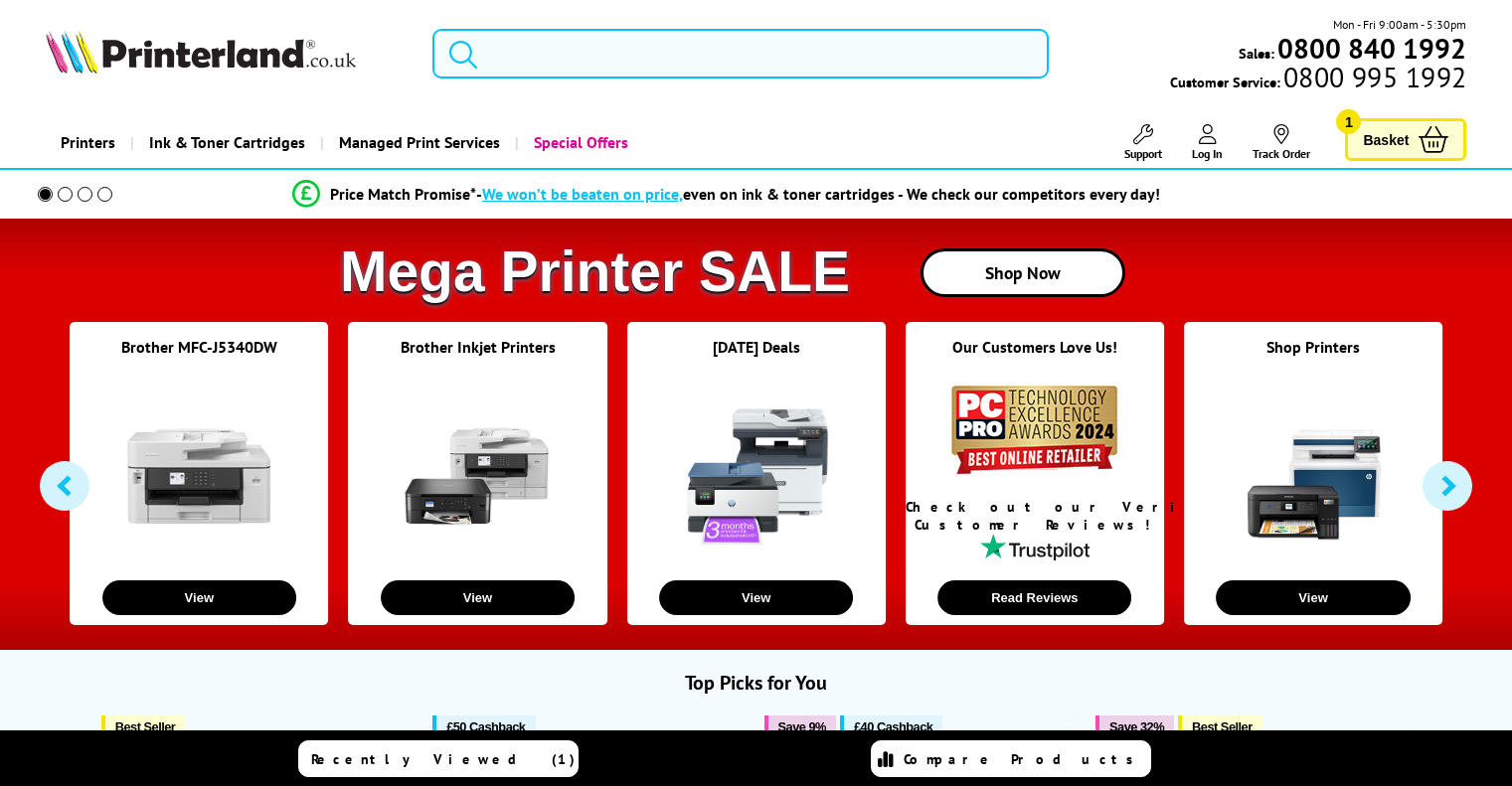 scroll, scrollTop: 0, scrollLeft: 0, axis: both 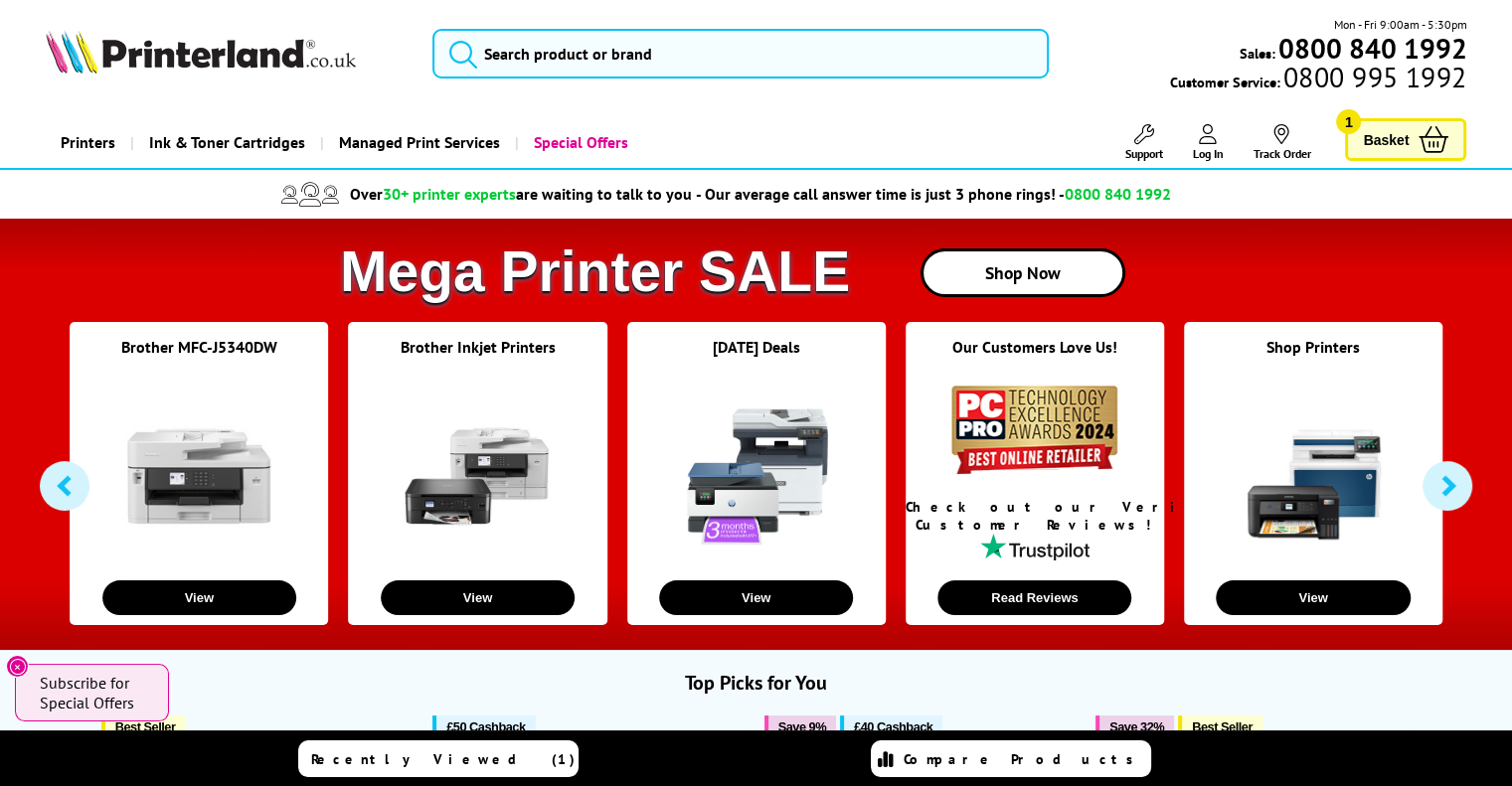 click on "Brother MFC-J5340DW" at bounding box center (199, 359) 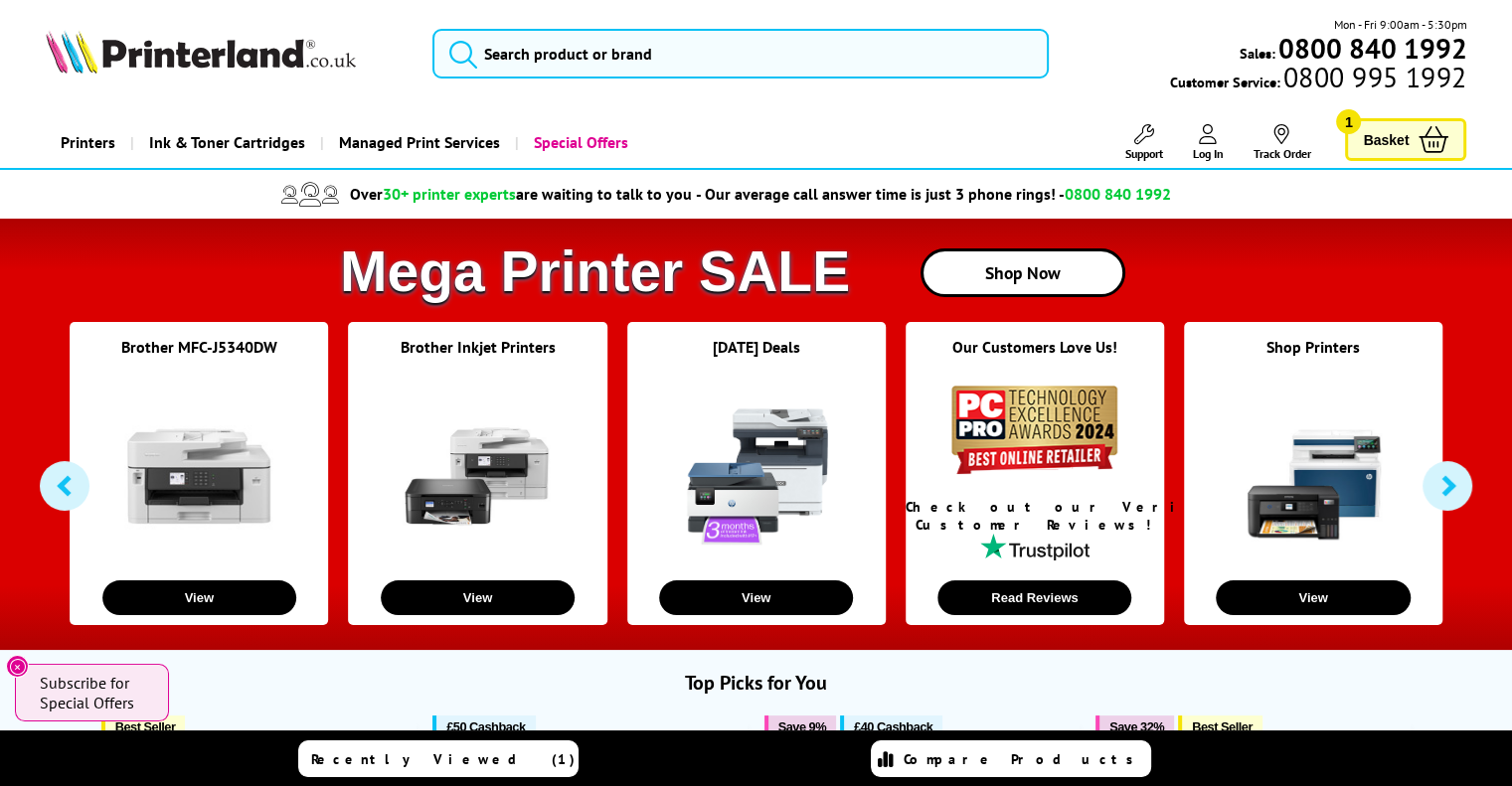 click on "Brother MFC-J5340DW" at bounding box center (199, 347) 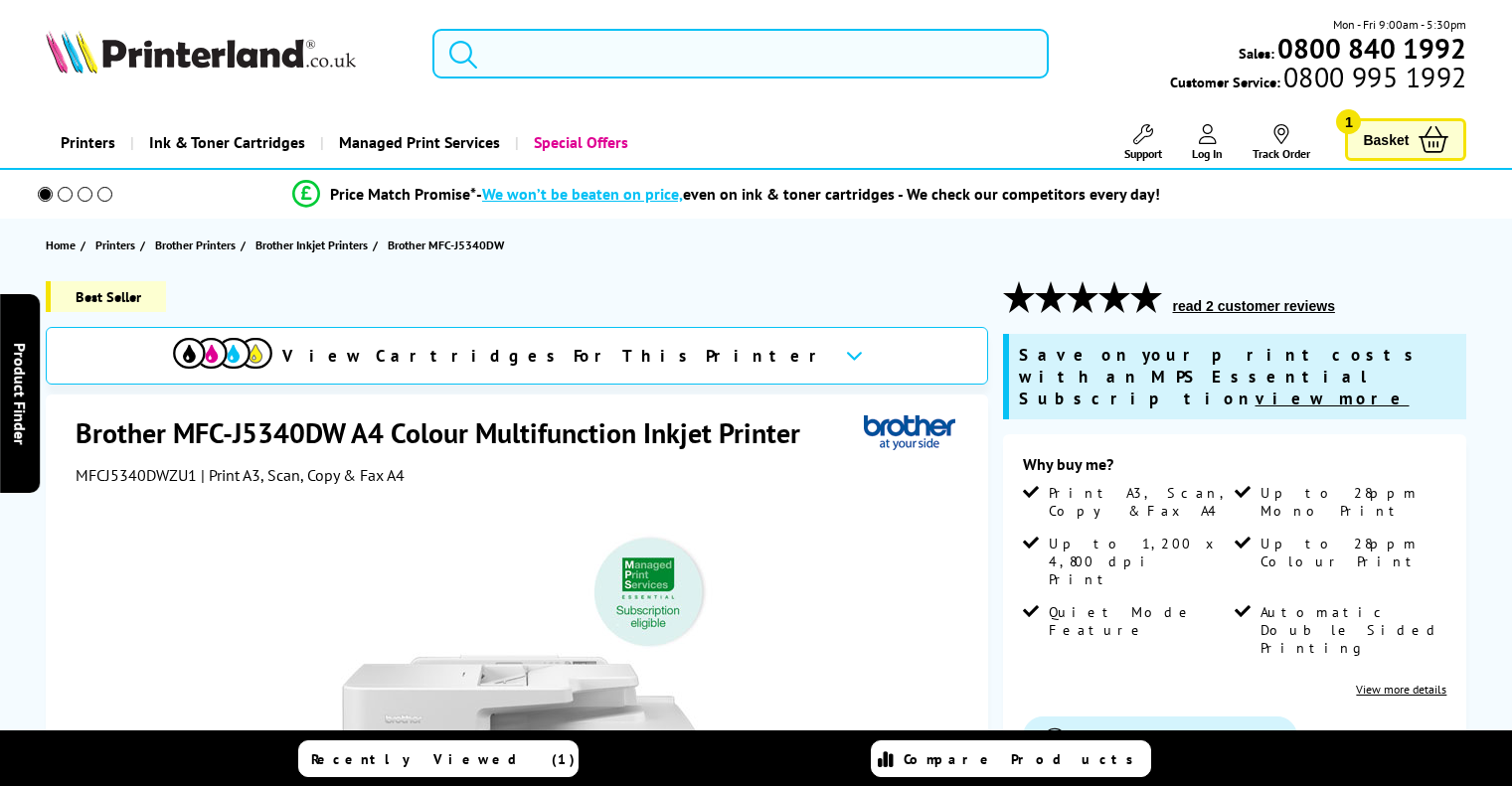 scroll, scrollTop: 0, scrollLeft: 0, axis: both 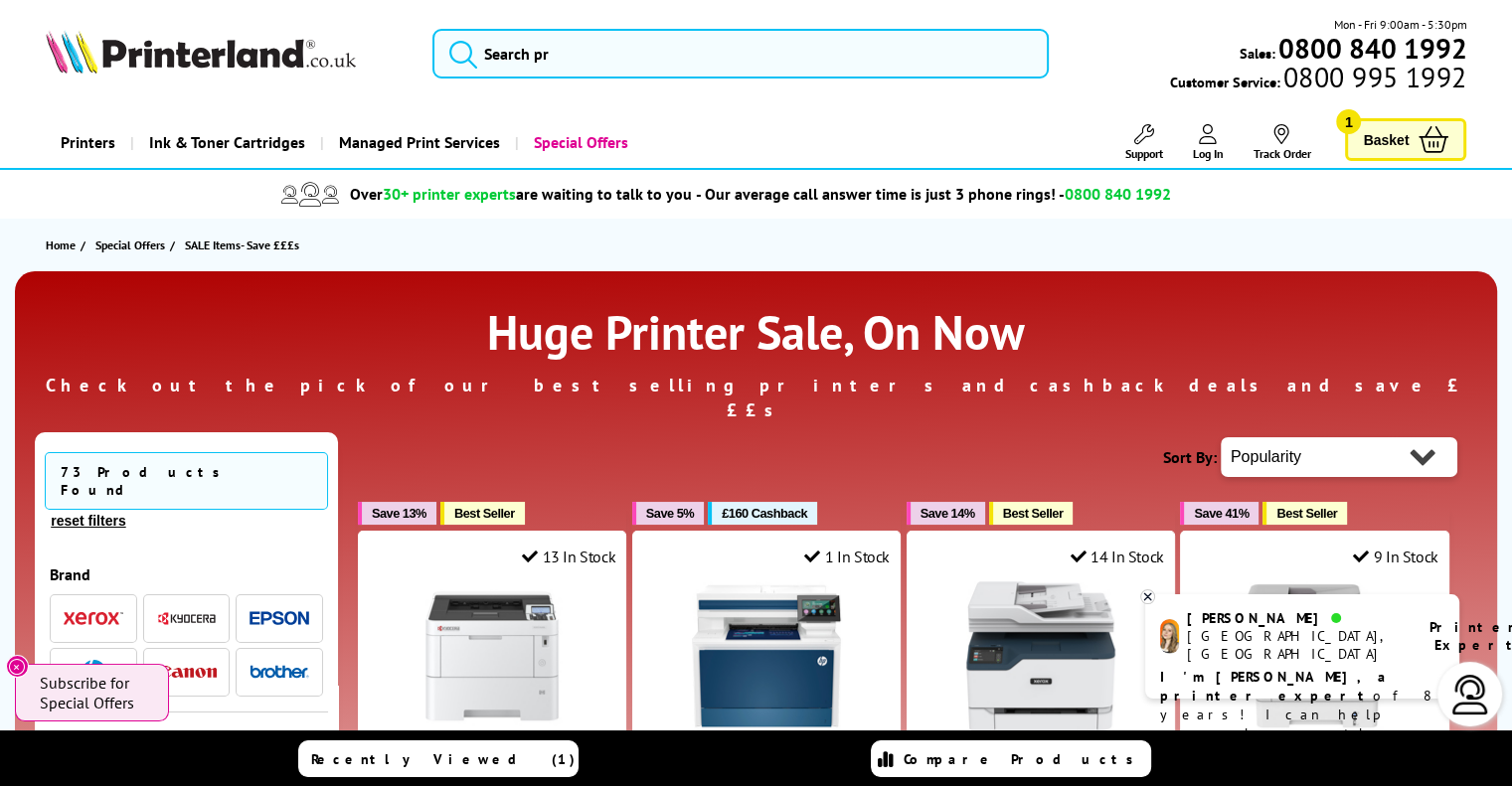 click on "Popularity
Rating
Price - Low to High
Price - High to Low
Running Costs - Low to High
Size - Small to Large" at bounding box center [1339, 457] 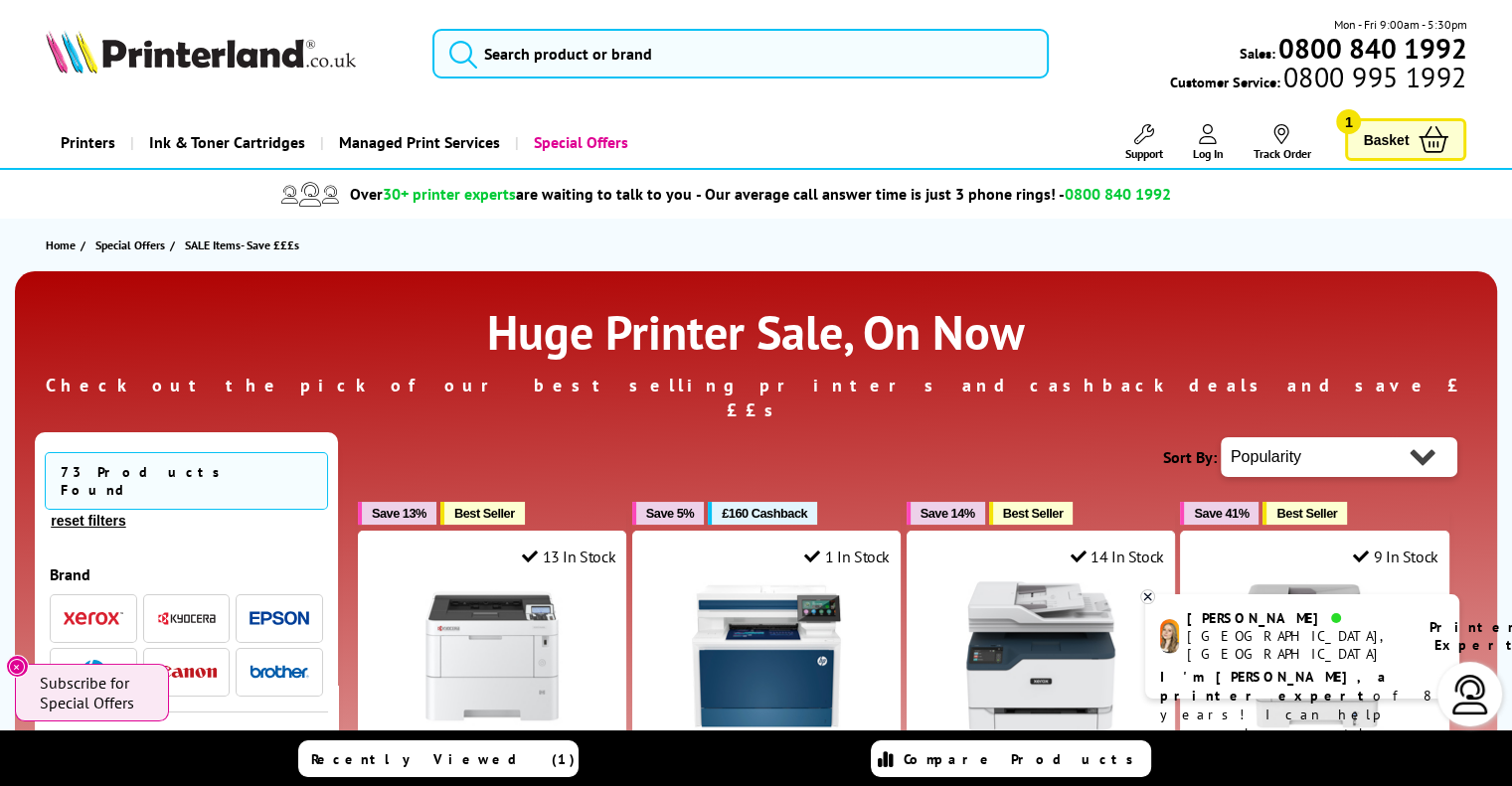 select on "Price Ascending" 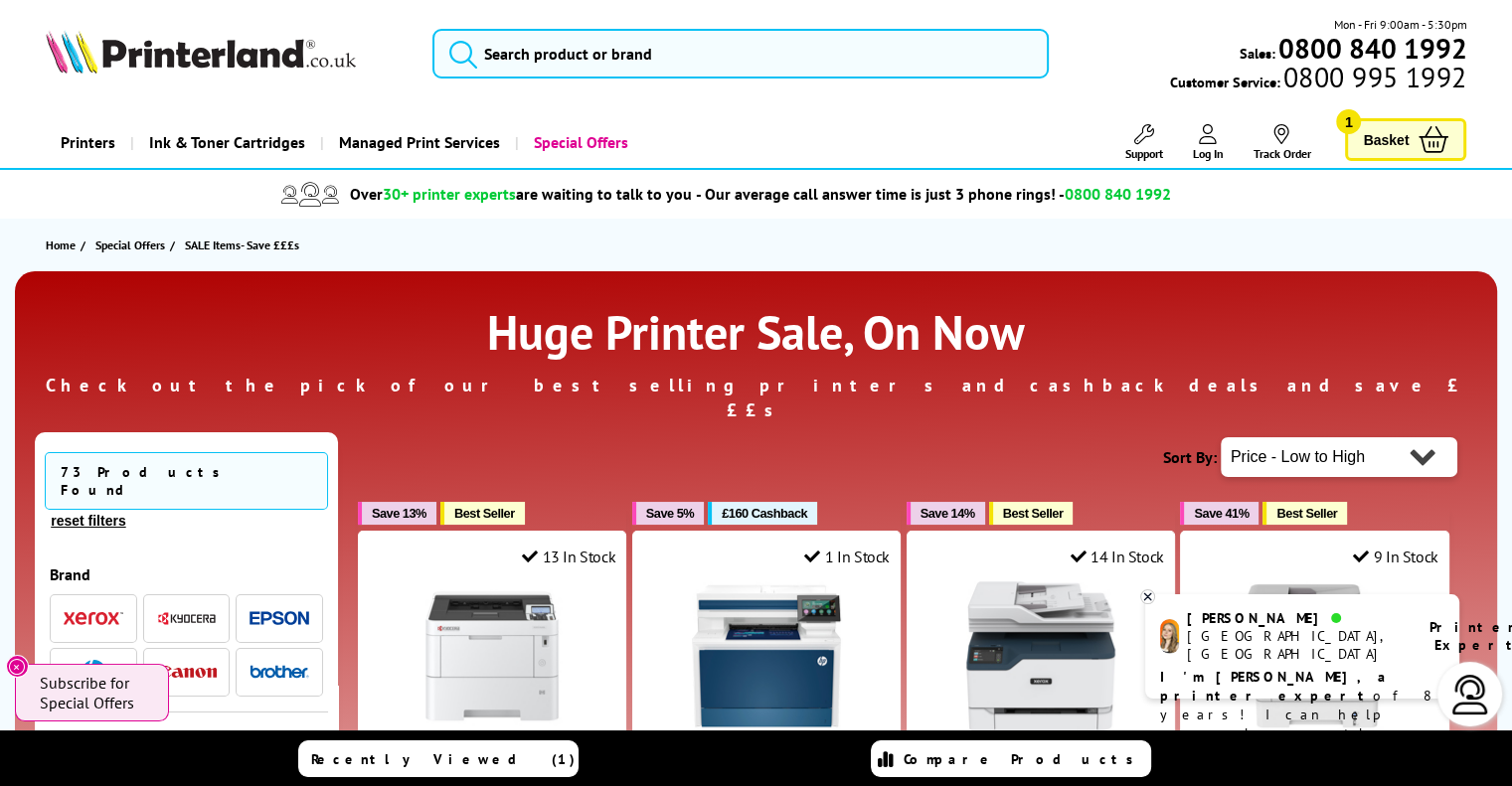 click on "Popularity
Rating
Price - Low to High
Price - High to Low
Running Costs - Low to High
Size - Small to Large" at bounding box center [1339, 457] 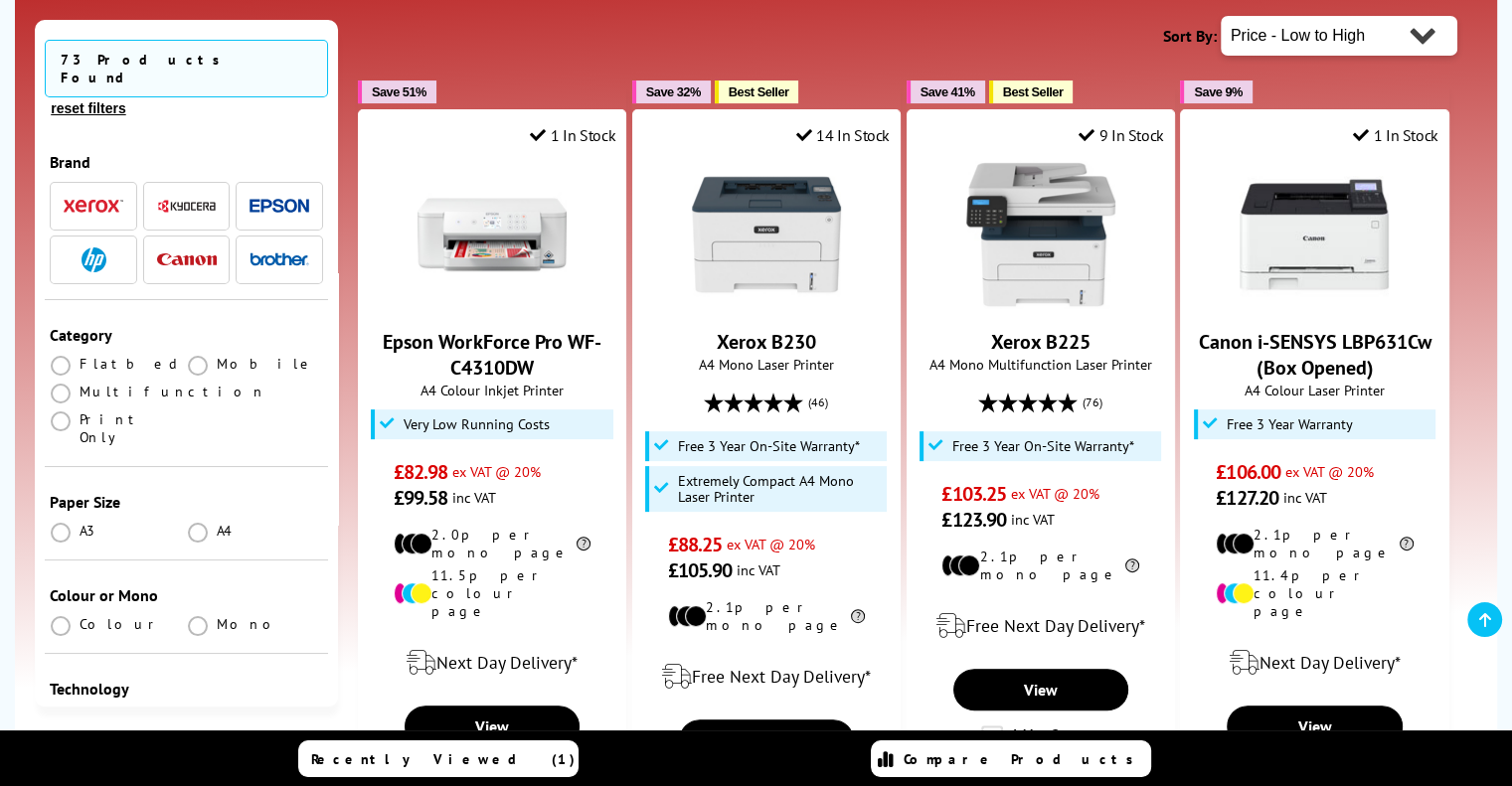 scroll, scrollTop: 0, scrollLeft: 0, axis: both 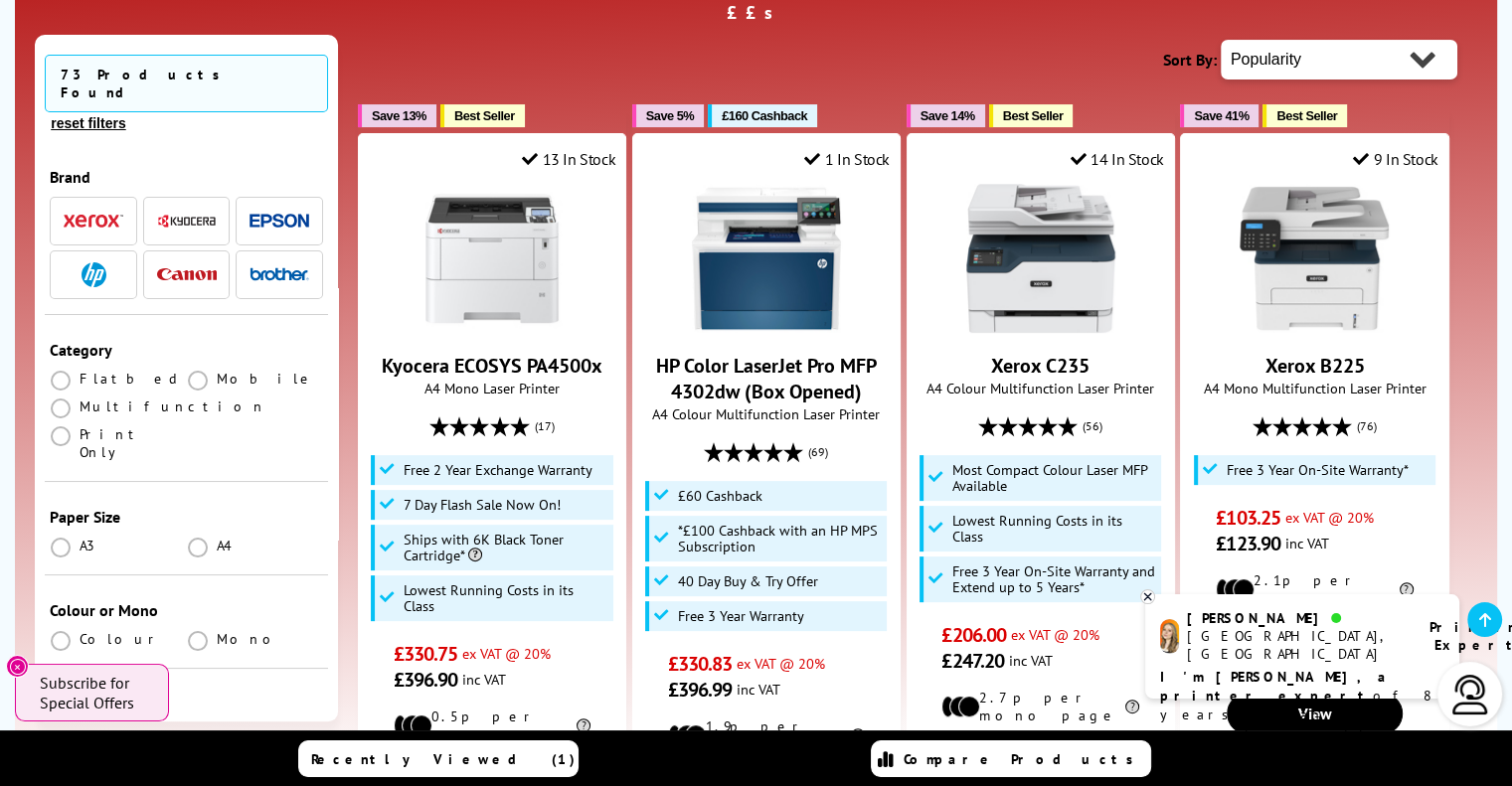 click on "Popularity
Rating
Price - Low to High
Price - High to Low
Running Costs - Low to High
Size - Small to Large" at bounding box center (1339, 60) 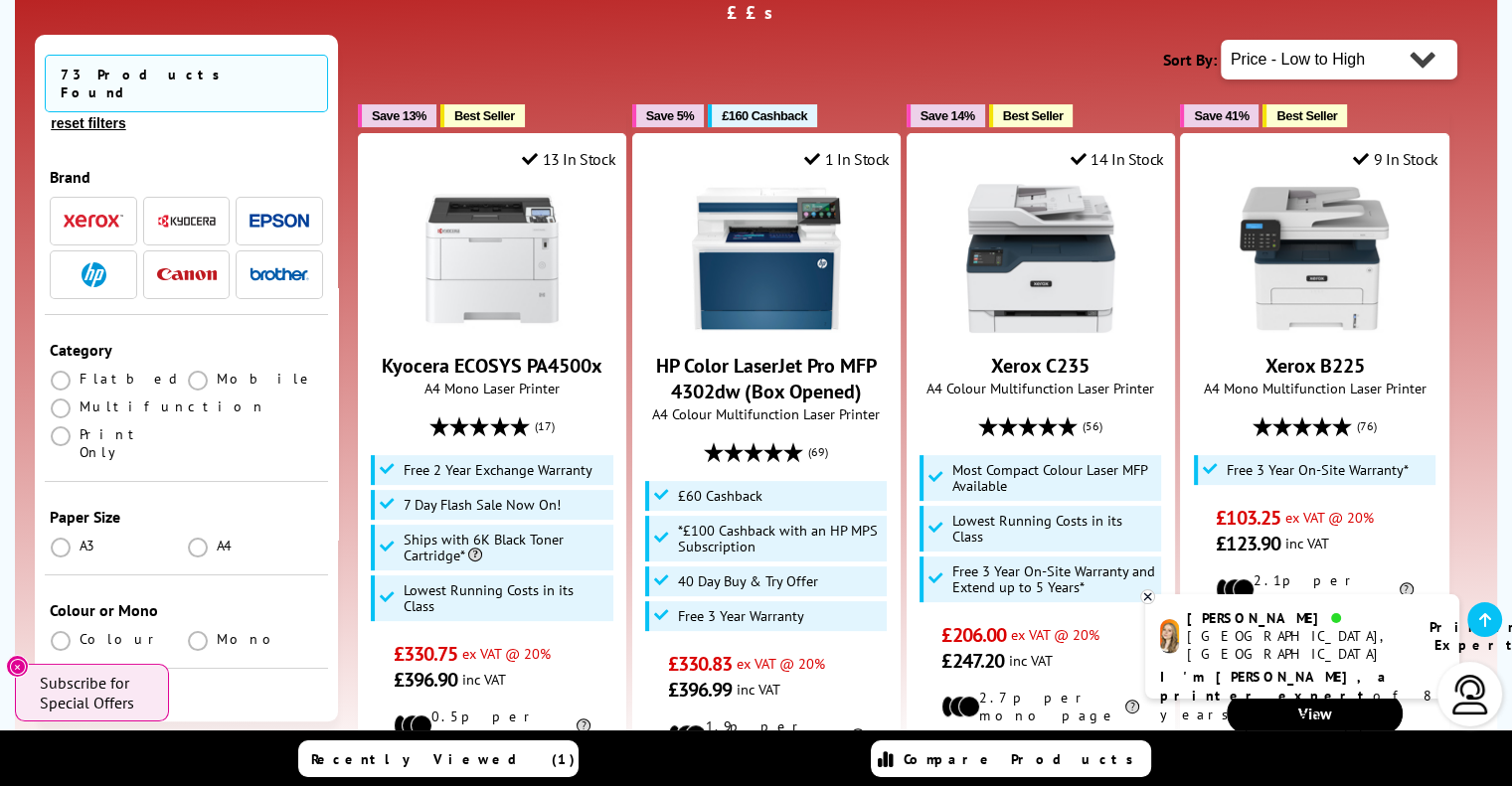 click on "Popularity
Rating
Price - Low to High
Price - High to Low
Running Costs - Low to High
Size - Small to Large" at bounding box center [1339, 60] 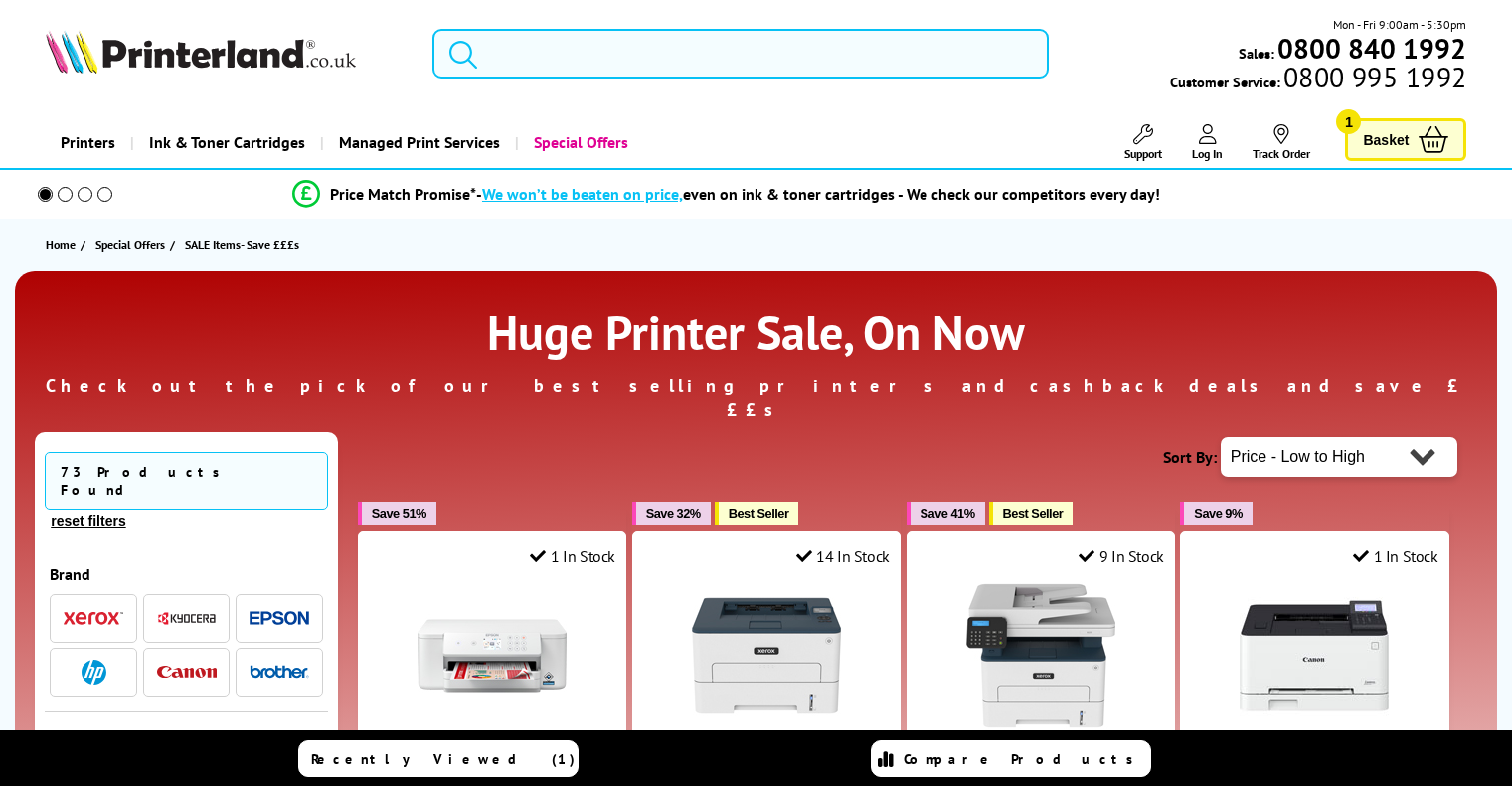 scroll, scrollTop: 0, scrollLeft: 0, axis: both 